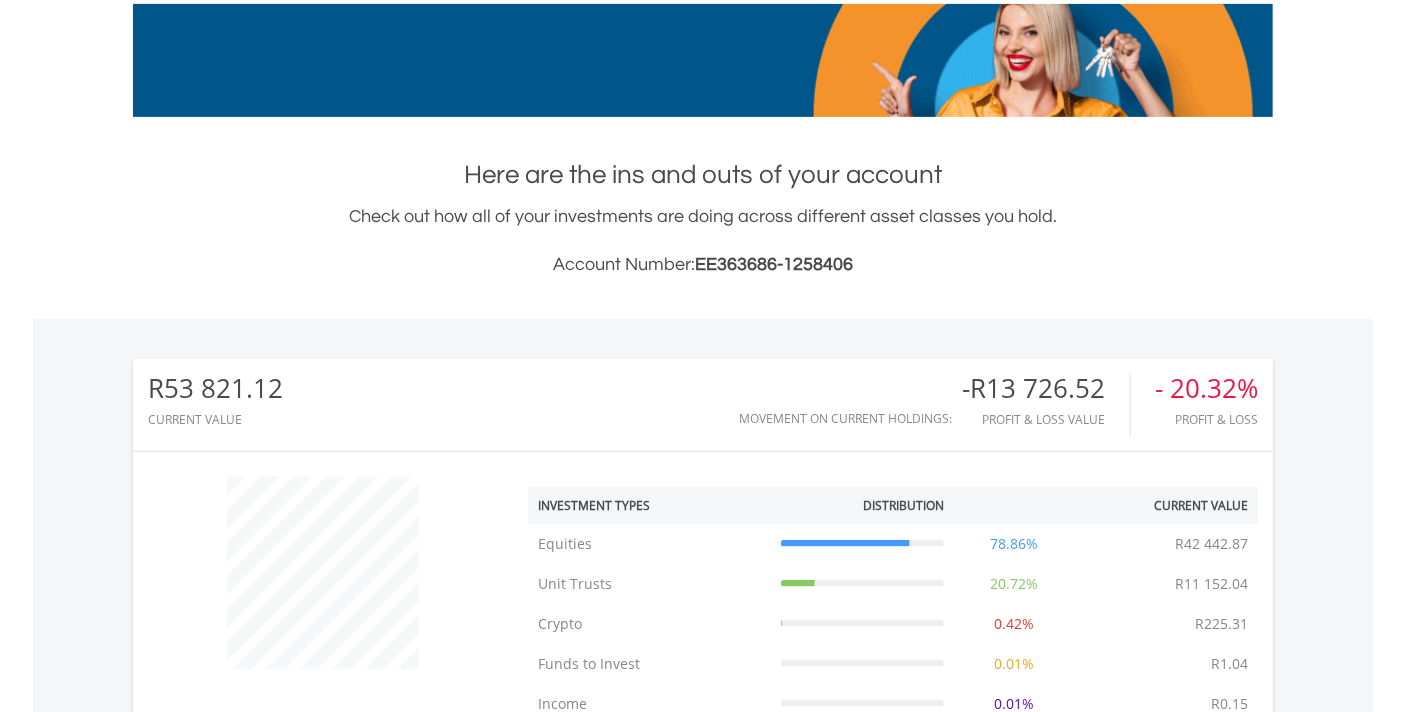 scroll, scrollTop: 900, scrollLeft: 0, axis: vertical 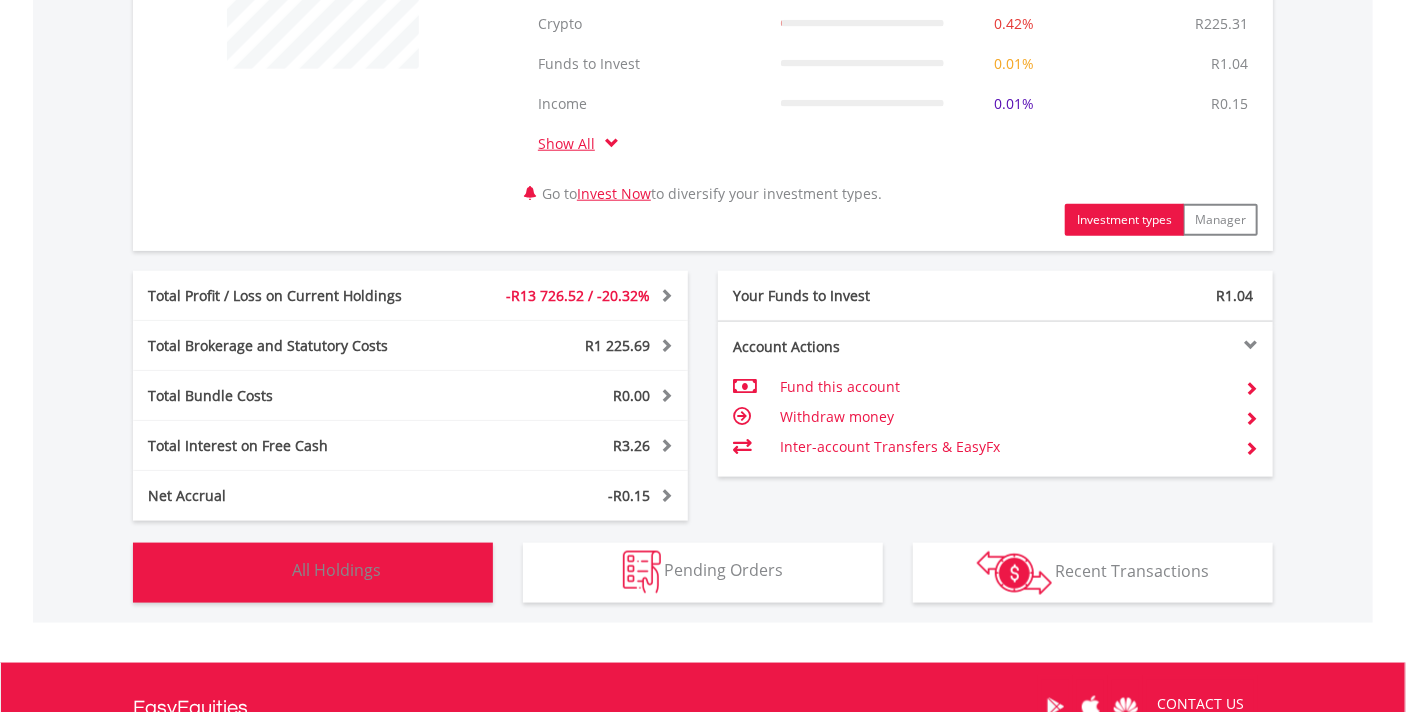 click on "All Holdings" at bounding box center (336, 571) 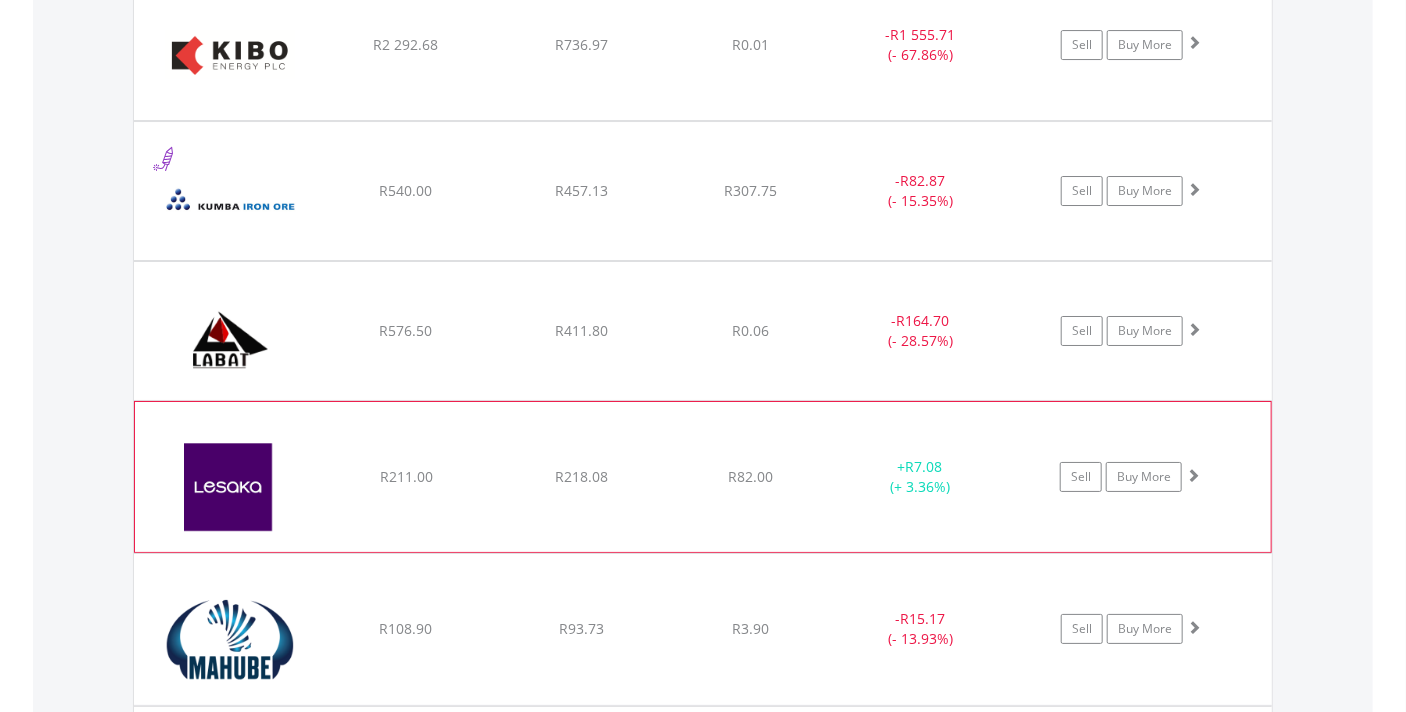 scroll, scrollTop: 3361, scrollLeft: 0, axis: vertical 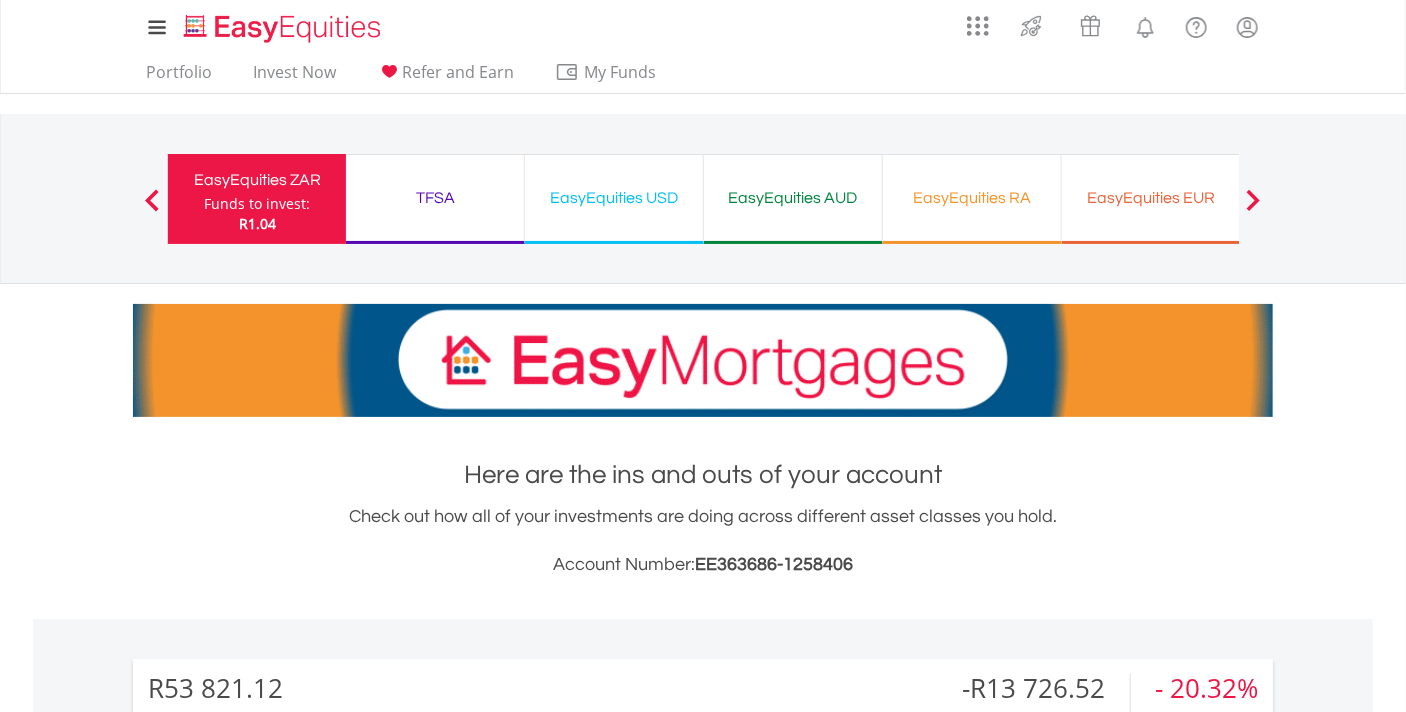 click on "TFSA" at bounding box center [435, 198] 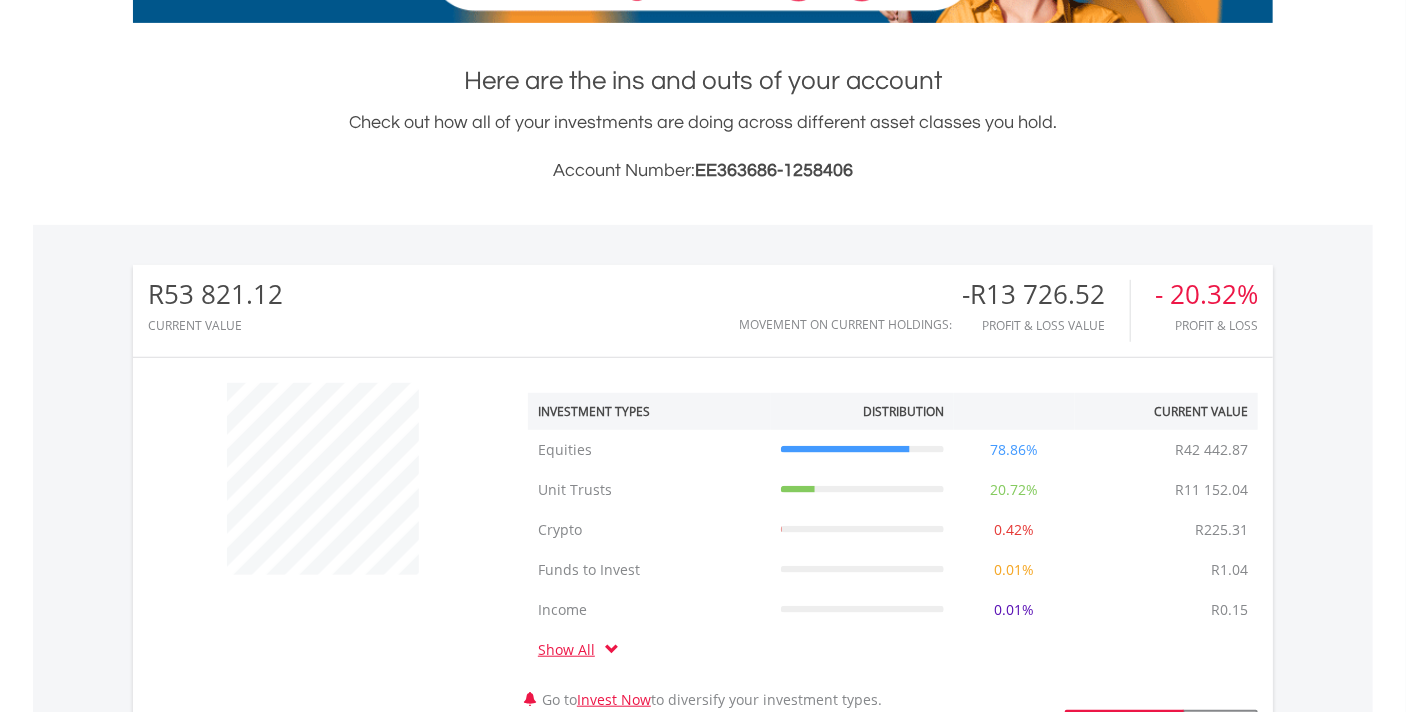 scroll, scrollTop: 500, scrollLeft: 0, axis: vertical 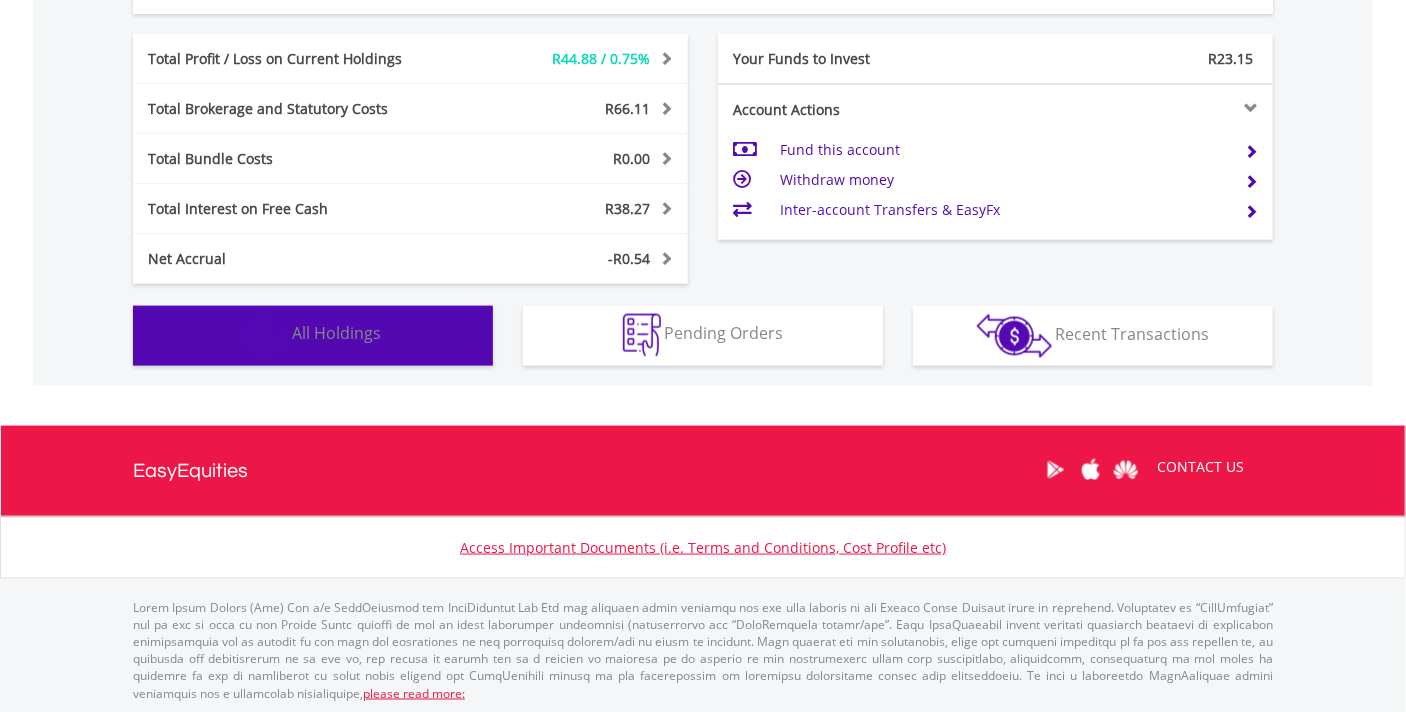 click on "Holdings
All Holdings" at bounding box center (313, 336) 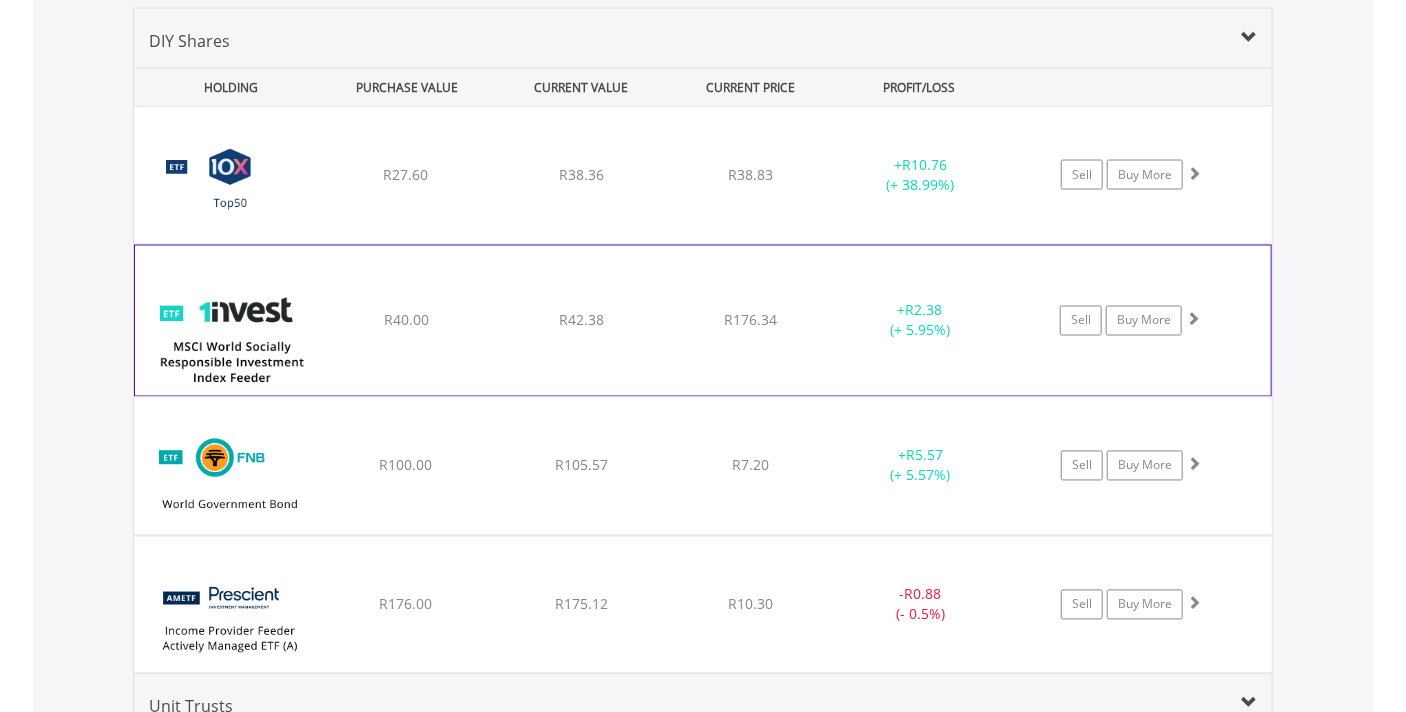 scroll, scrollTop: 1581, scrollLeft: 0, axis: vertical 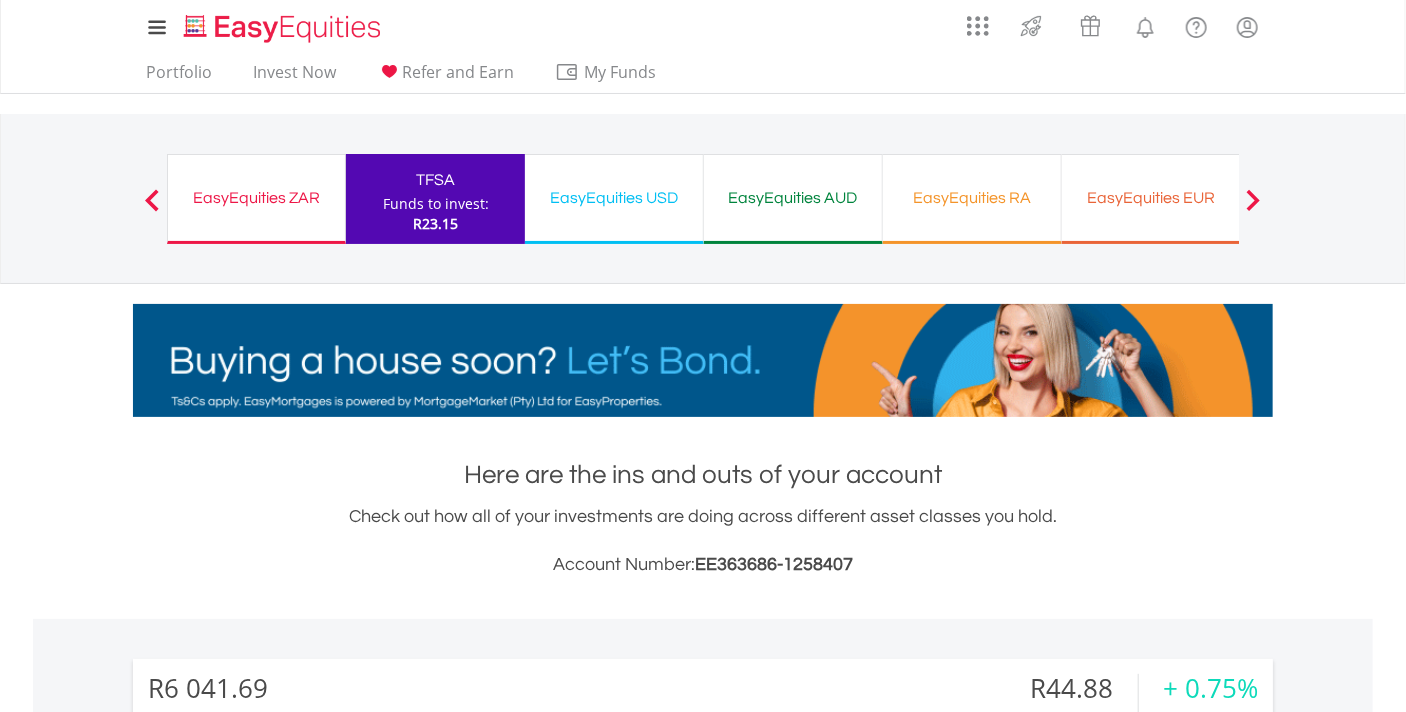 drag, startPoint x: 626, startPoint y: 195, endPoint x: 716, endPoint y: 204, distance: 90.44888 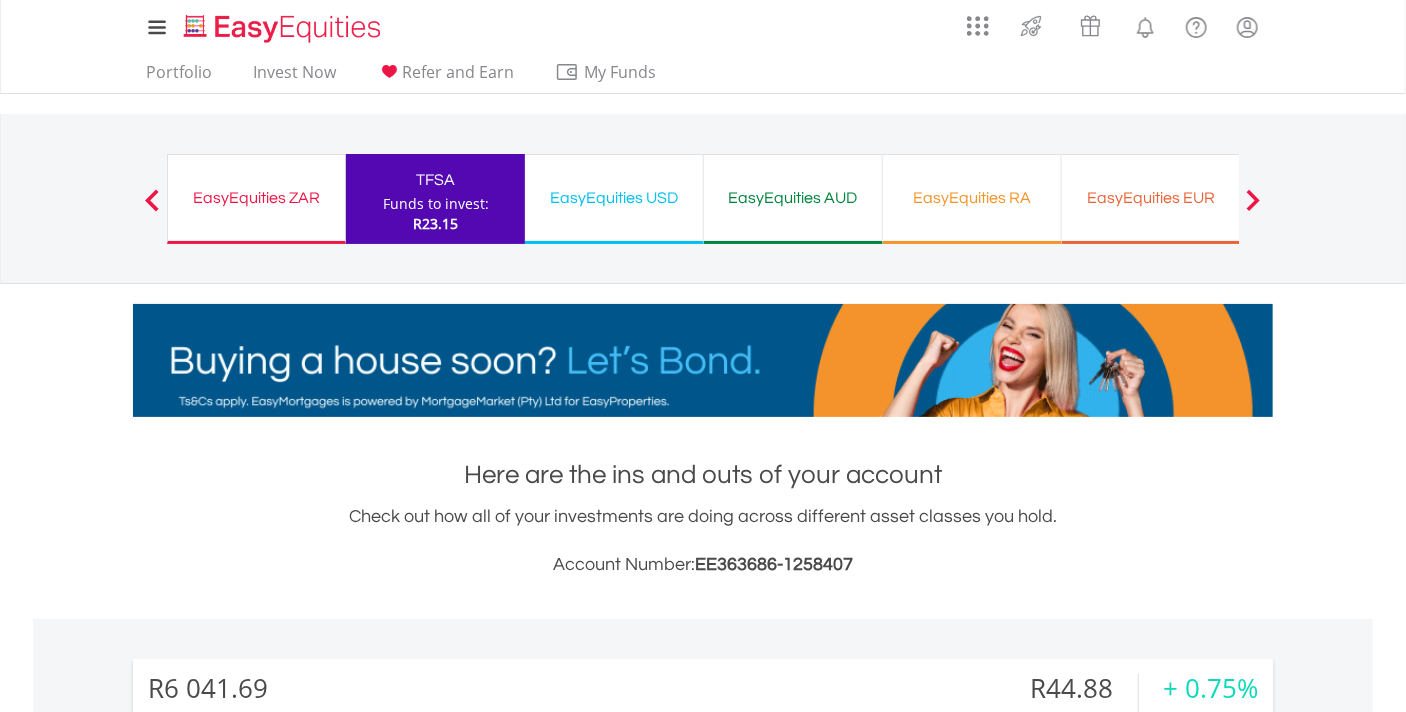 click on "EasyEquities USD" at bounding box center [614, 198] 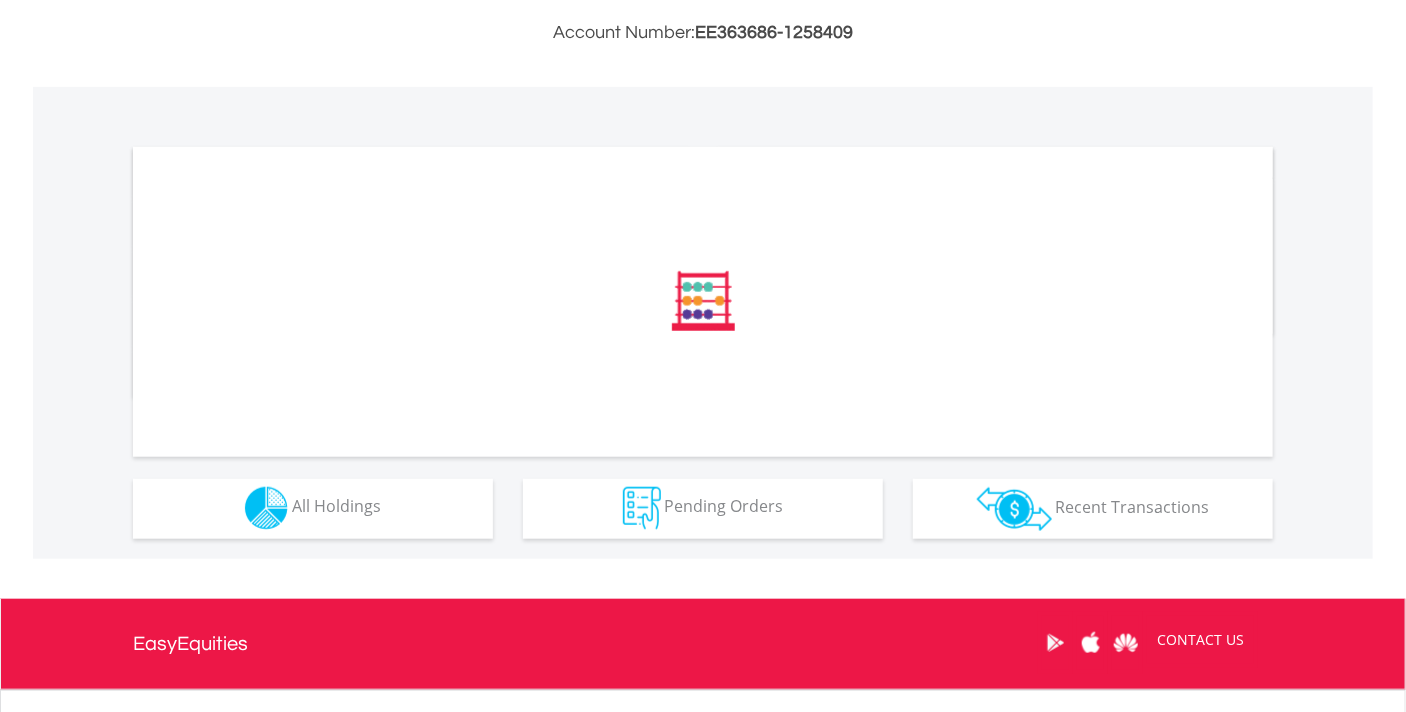 scroll, scrollTop: 600, scrollLeft: 0, axis: vertical 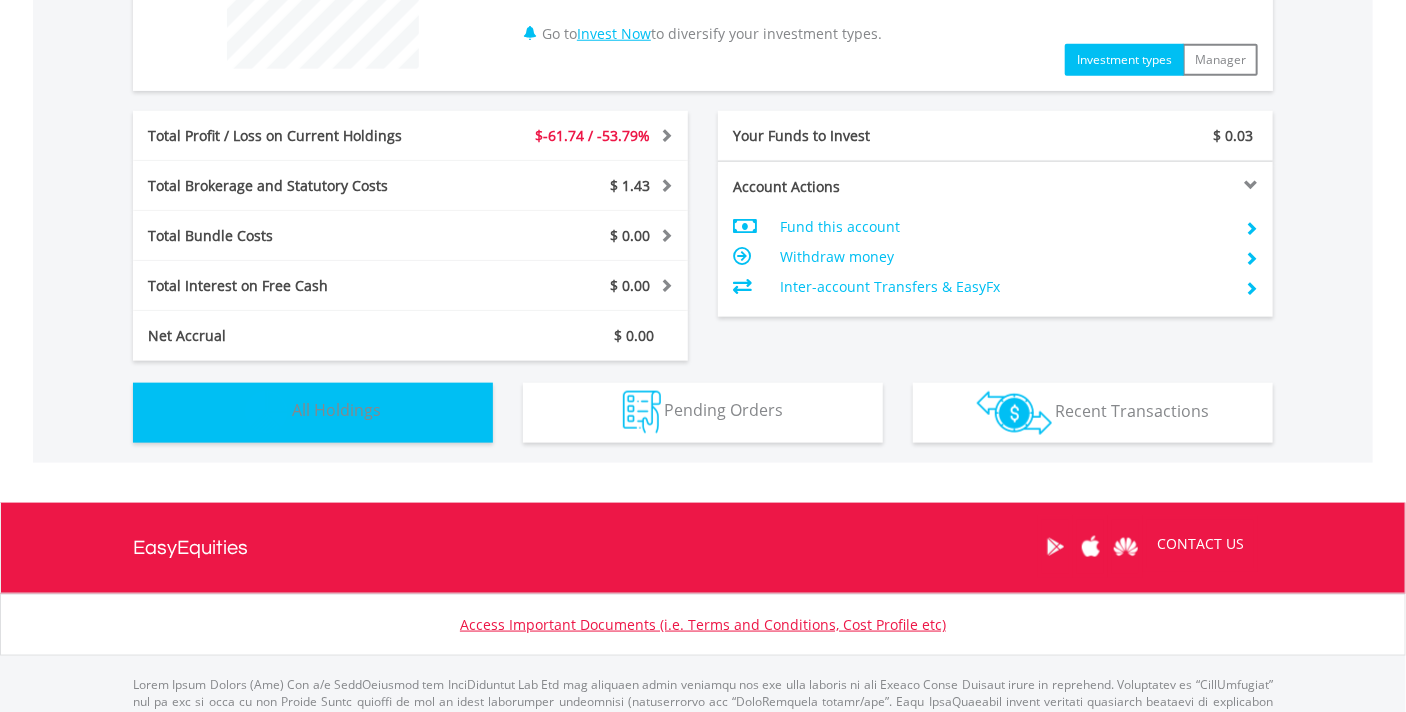 click on "All Holdings" at bounding box center (336, 411) 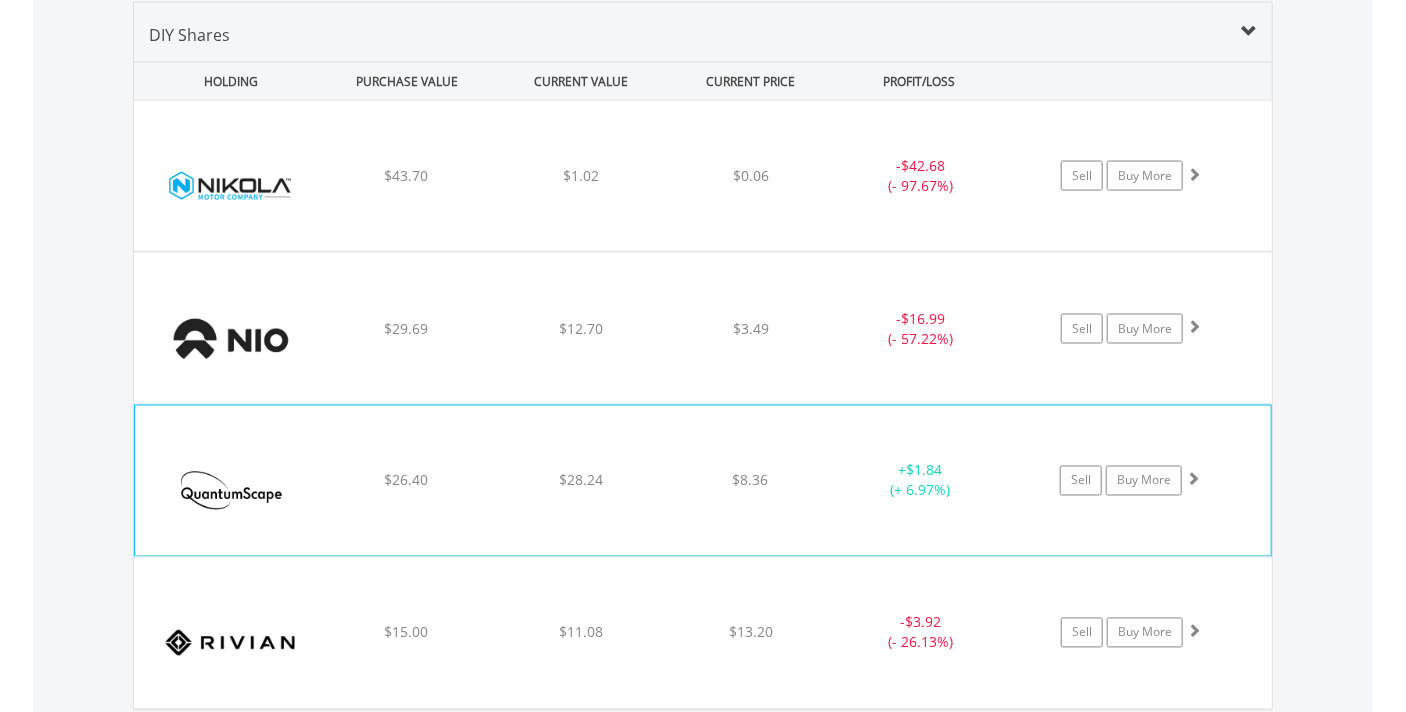 scroll, scrollTop: 1501, scrollLeft: 0, axis: vertical 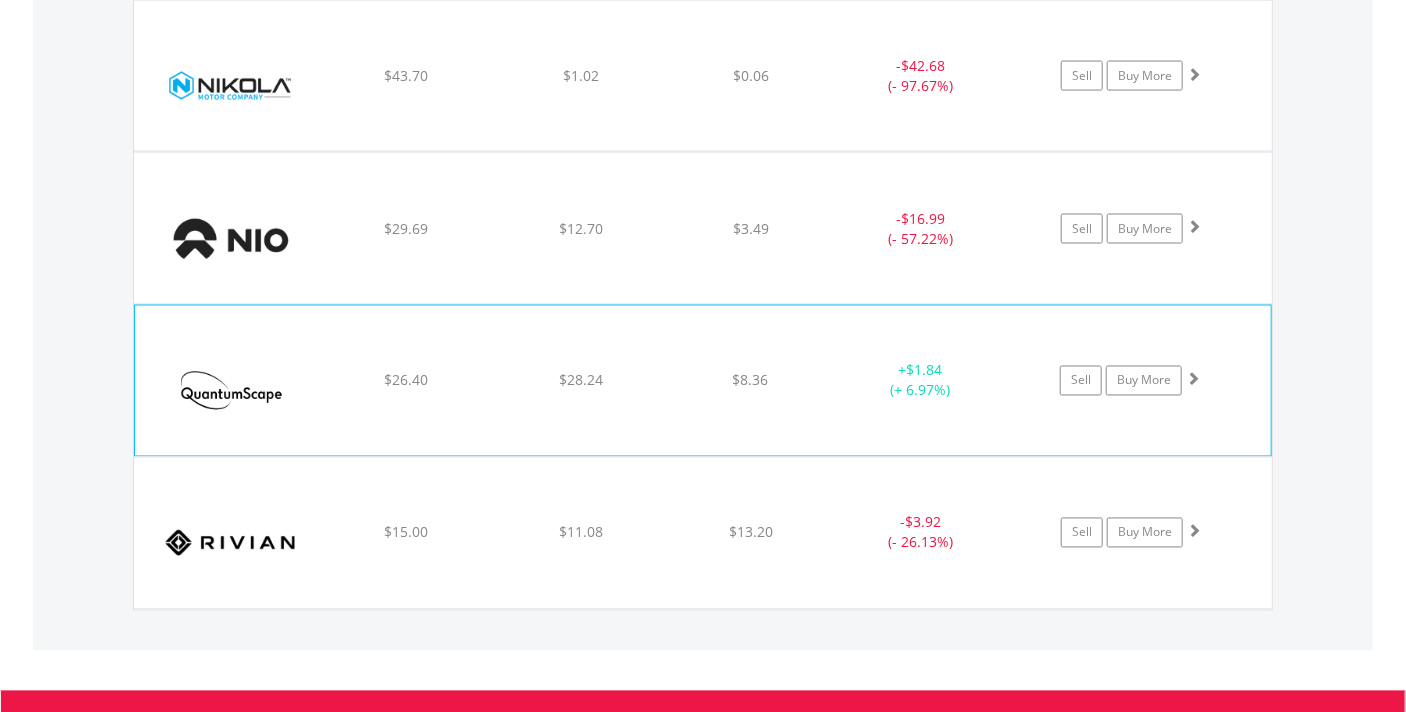 click on "﻿
QuantumScape Corp
$26.40
$28.24
$8.36
+  $1.84 (+ 6.97%)
Sell
Buy More" at bounding box center [703, 76] 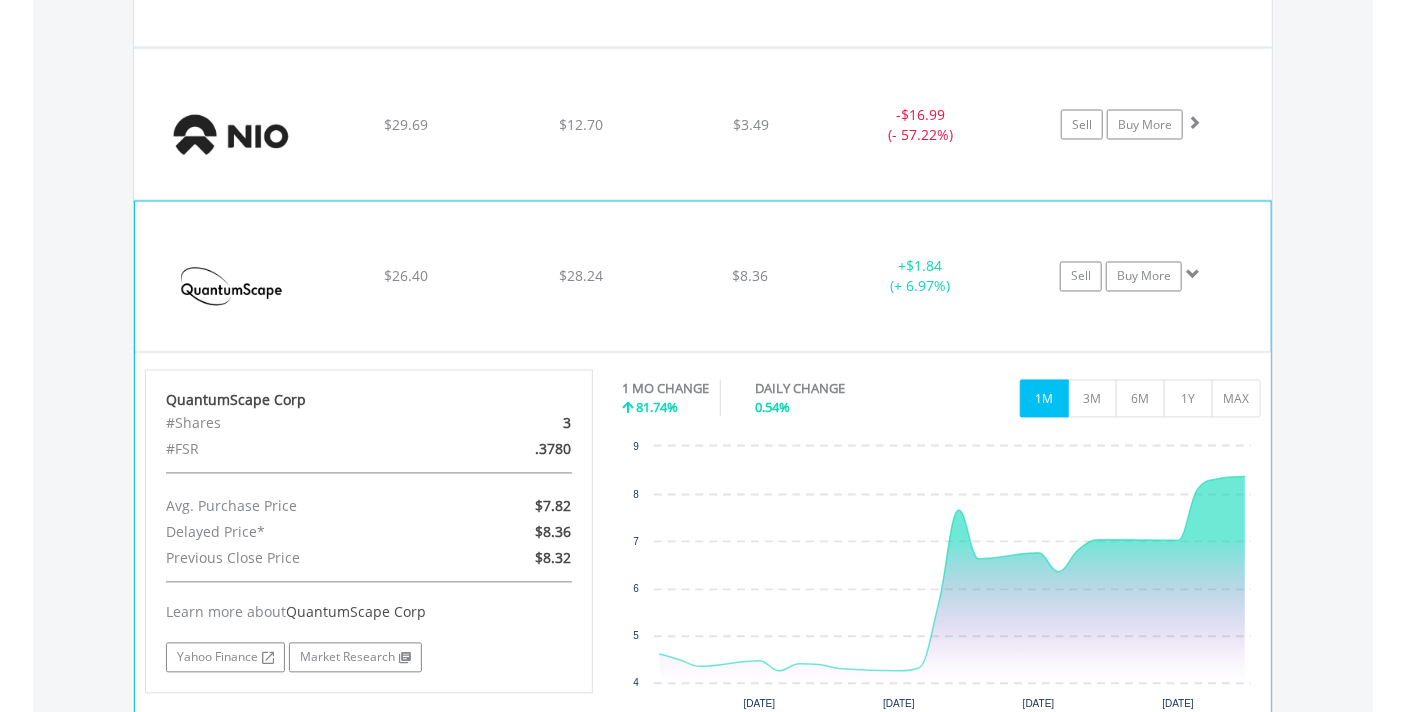 scroll, scrollTop: 1801, scrollLeft: 0, axis: vertical 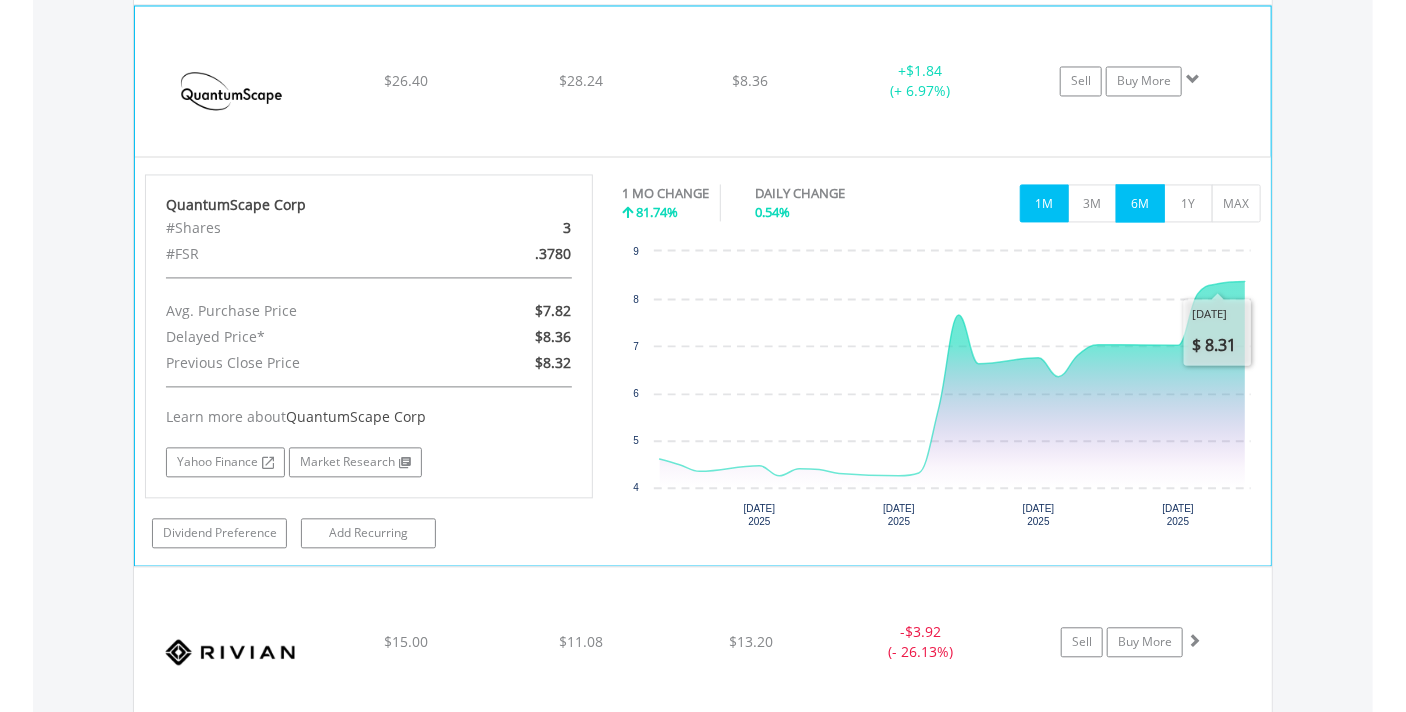 click on "6M" at bounding box center [1140, 203] 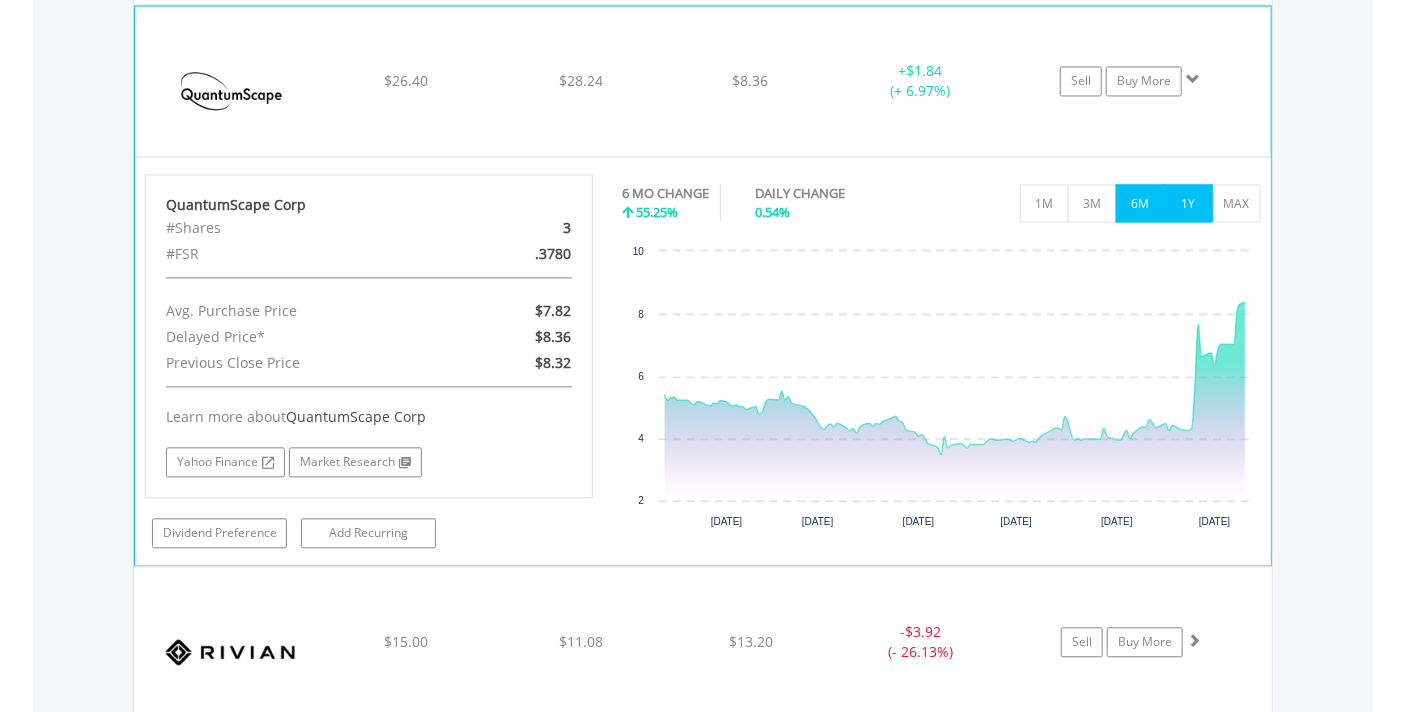 click on "1Y" at bounding box center [1188, 203] 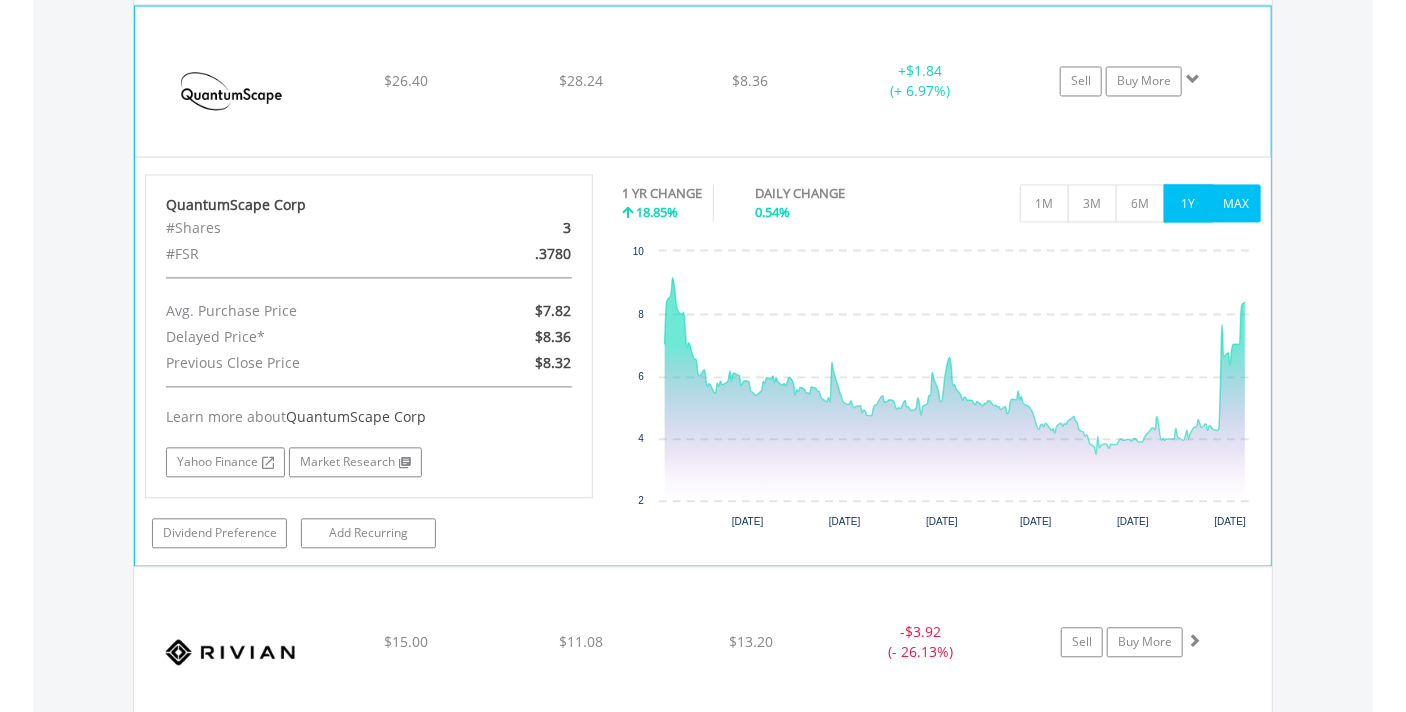 click on "MAX" at bounding box center (1236, 203) 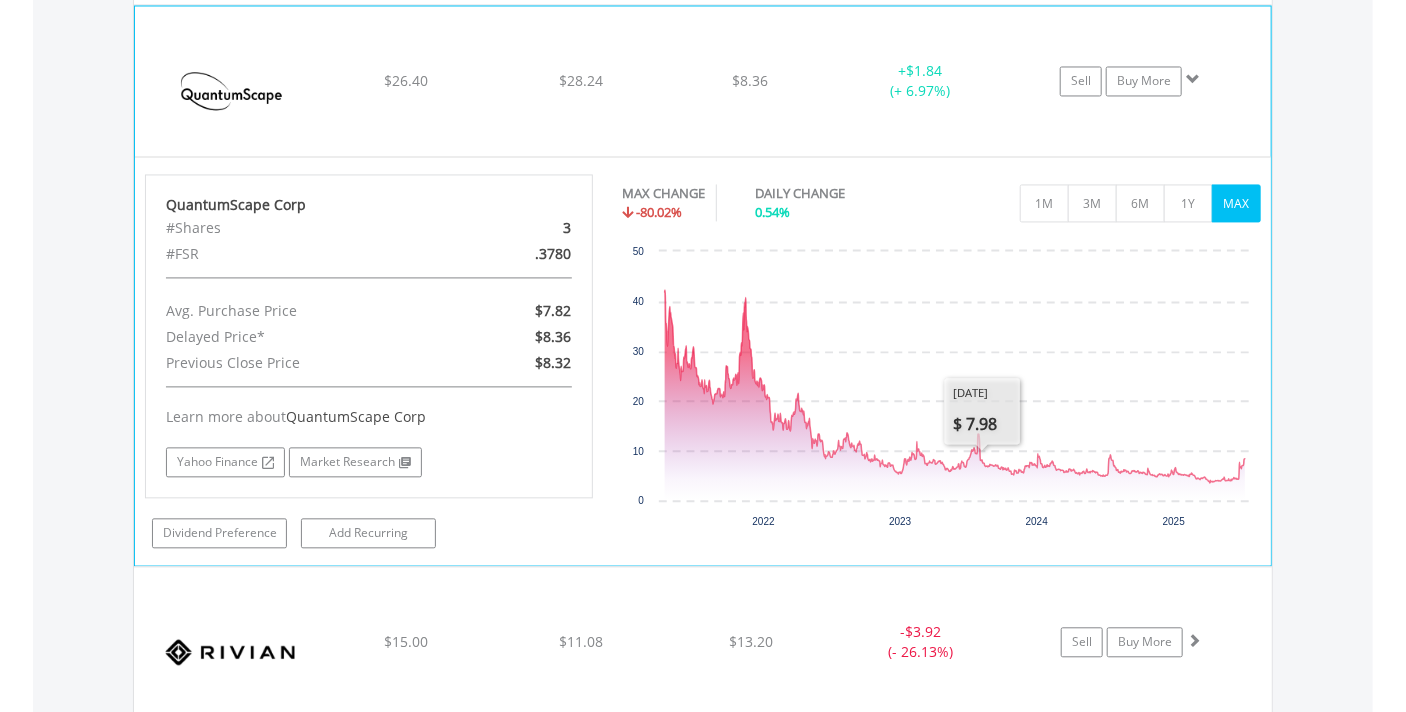 click on "﻿
QuantumScape Corp
$26.40
$28.24
$8.36
+  $1.84 (+ 6.97%)
Sell
Buy More" at bounding box center (703, -224) 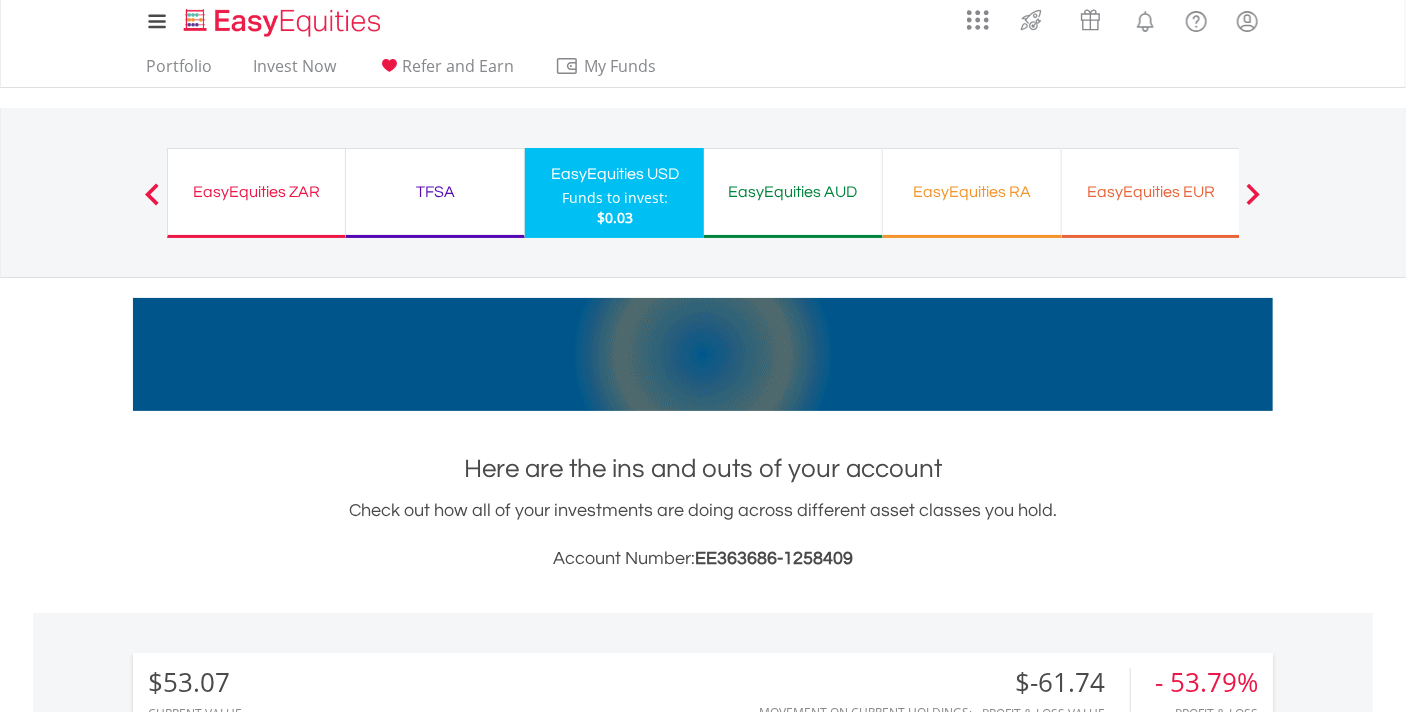 scroll, scrollTop: 0, scrollLeft: 0, axis: both 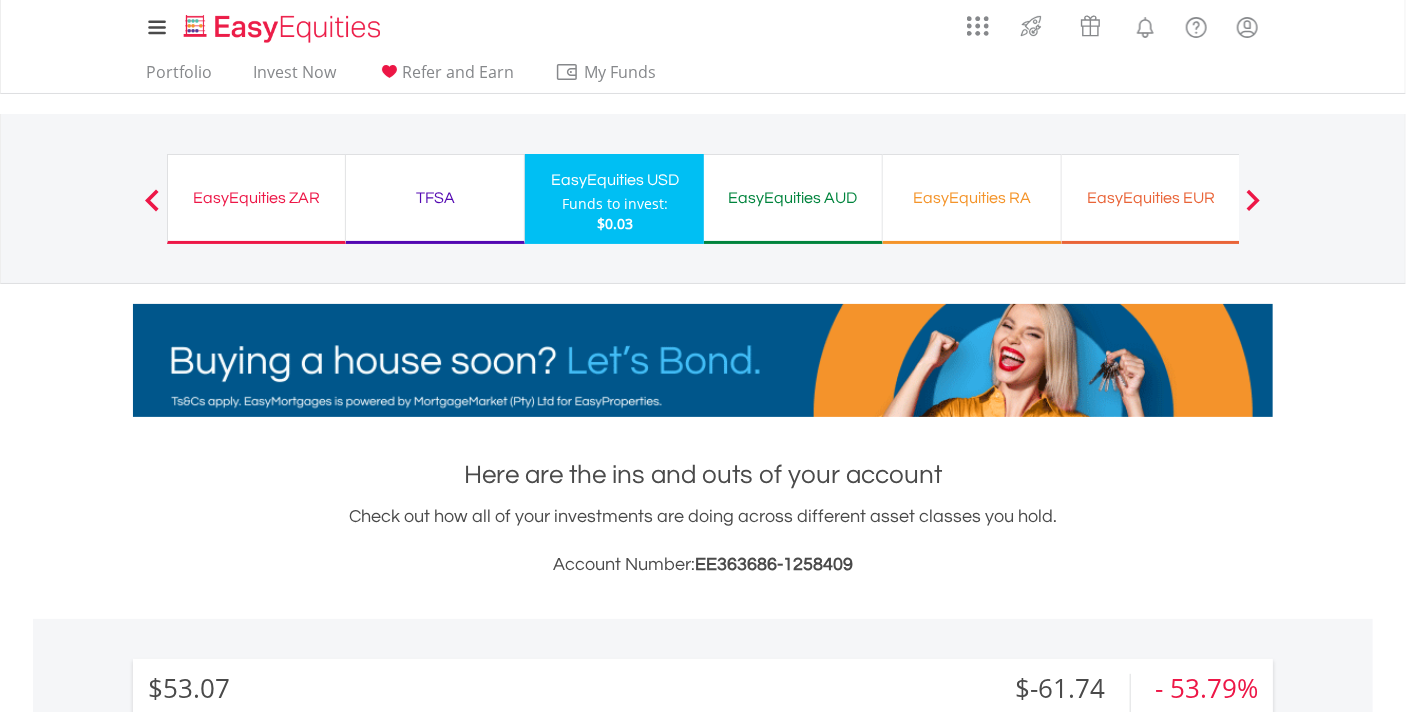 click on "TFSA" at bounding box center [435, 198] 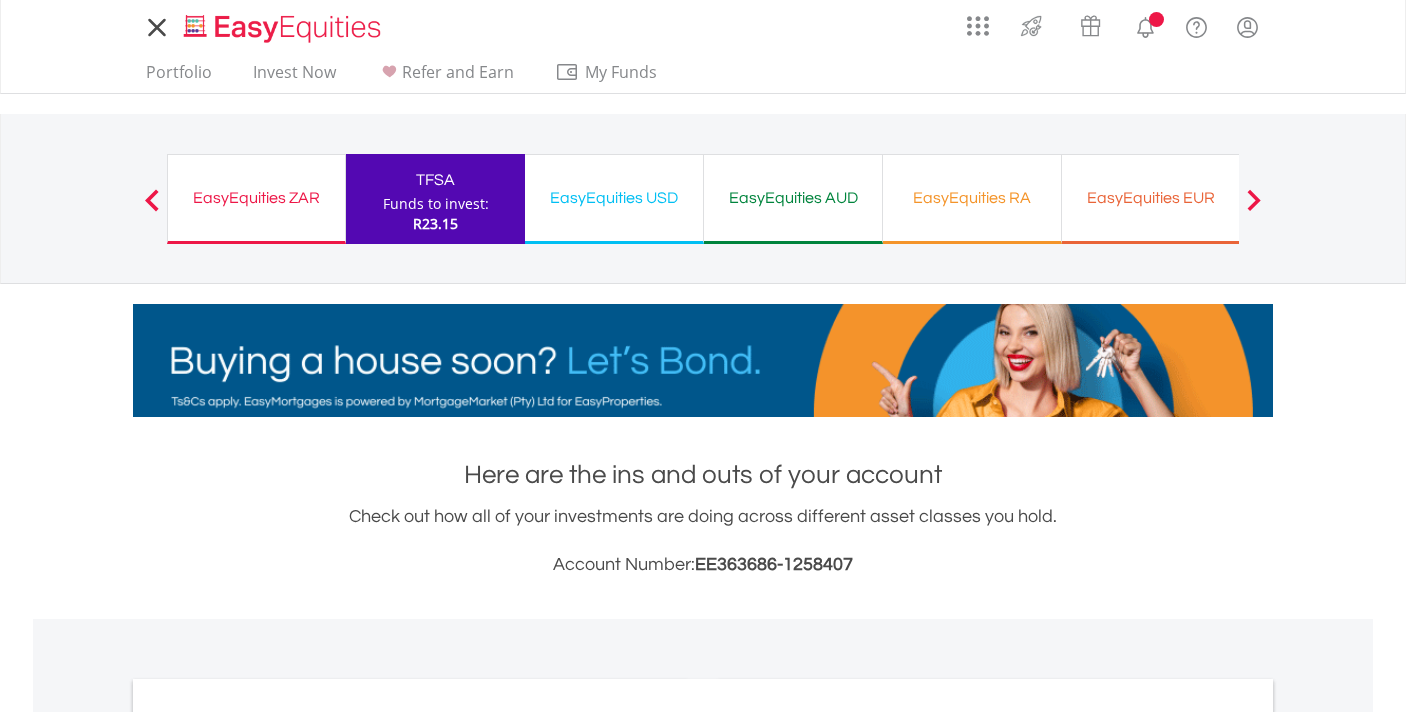 scroll, scrollTop: 0, scrollLeft: 0, axis: both 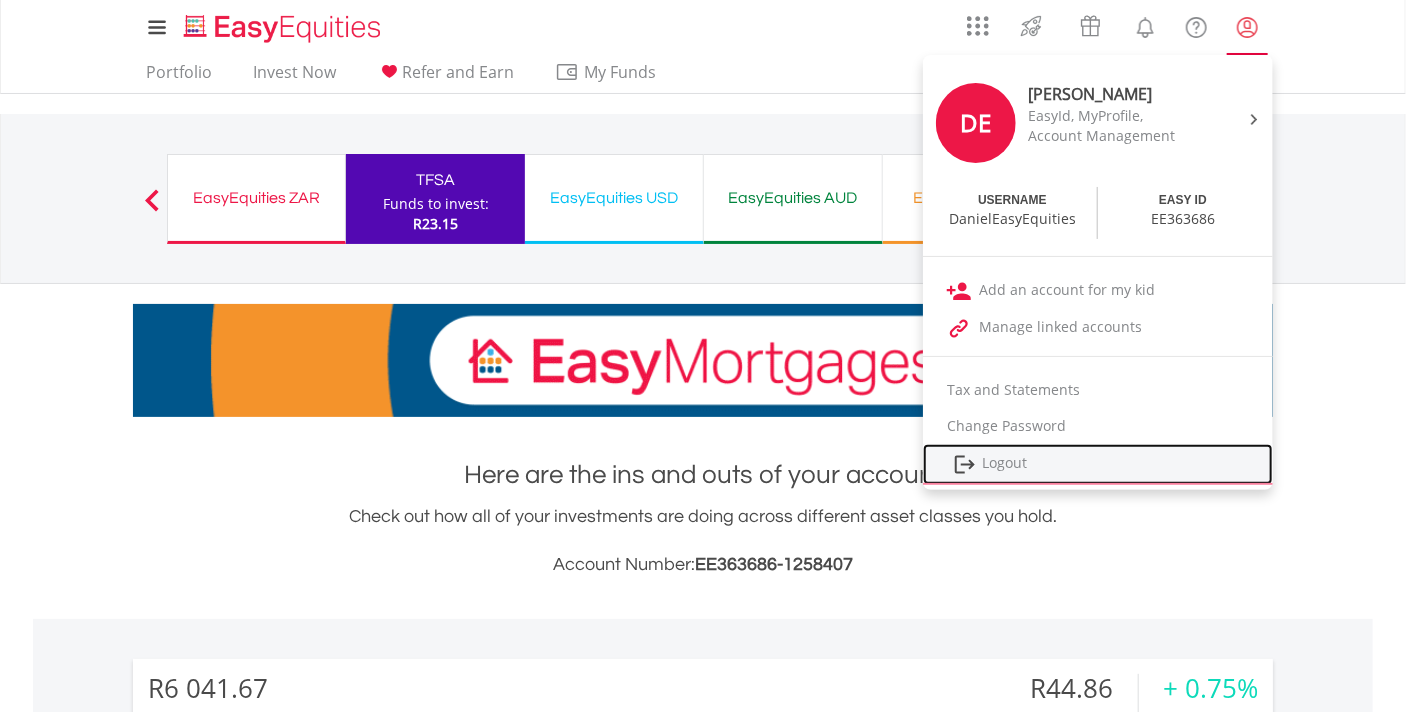click on "Logout" at bounding box center (1098, 464) 